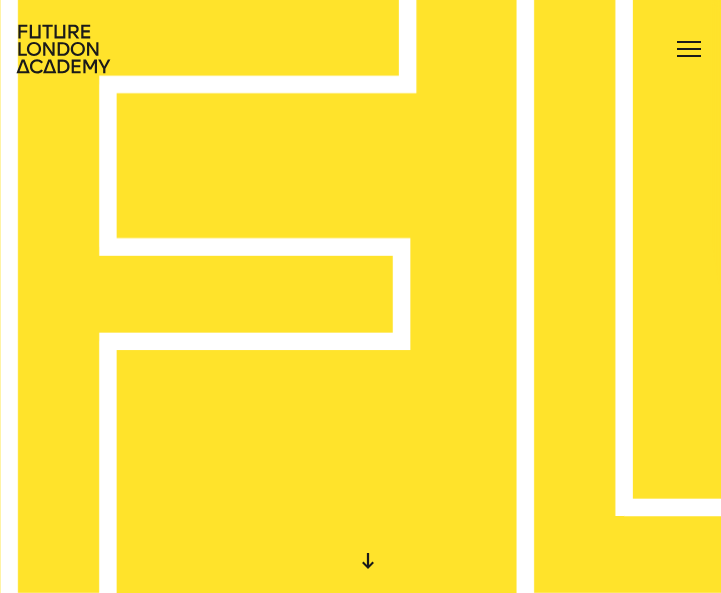 scroll, scrollTop: 0, scrollLeft: 0, axis: both 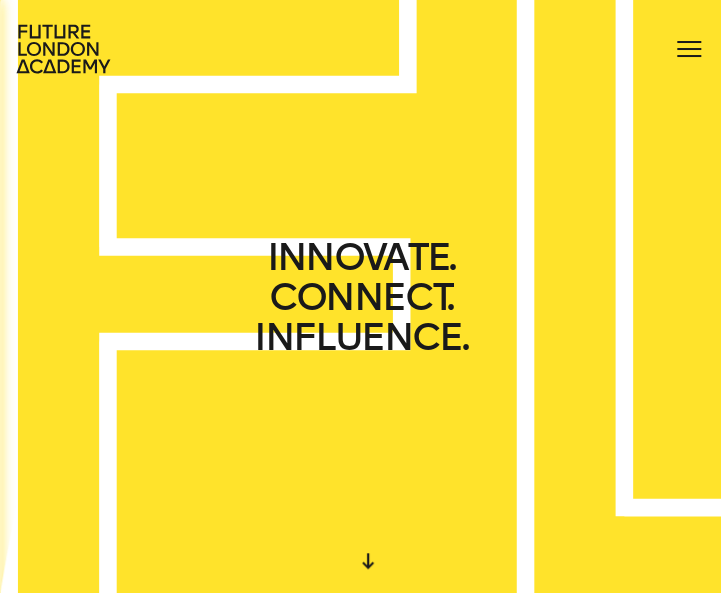 click at bounding box center (689, 49) 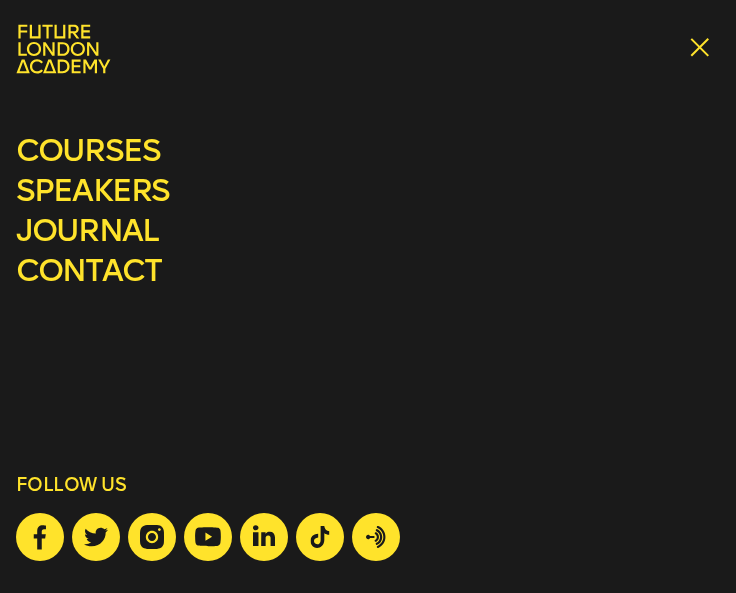 click at bounding box center [704, 49] 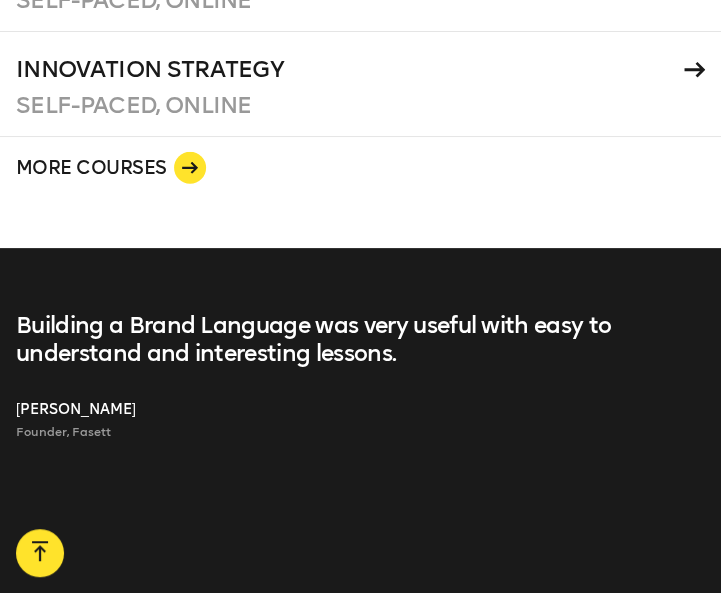 scroll, scrollTop: 3600, scrollLeft: 0, axis: vertical 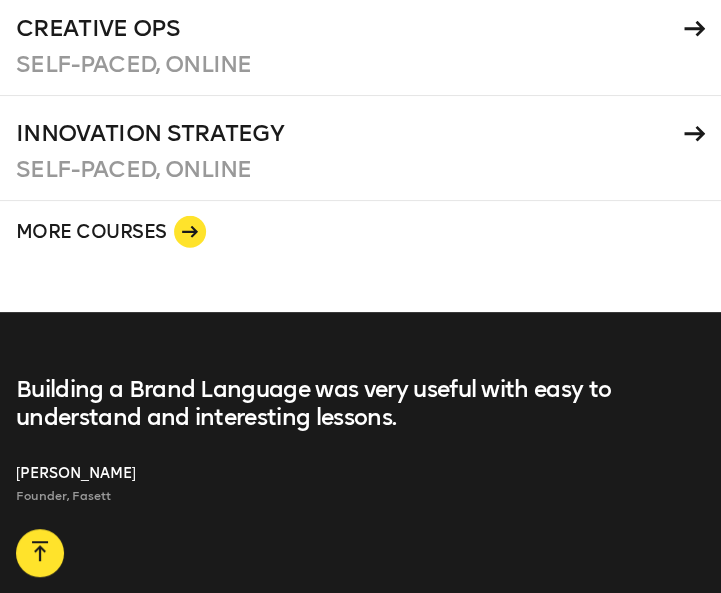 click on "[PERSON_NAME]" at bounding box center (360, 474) 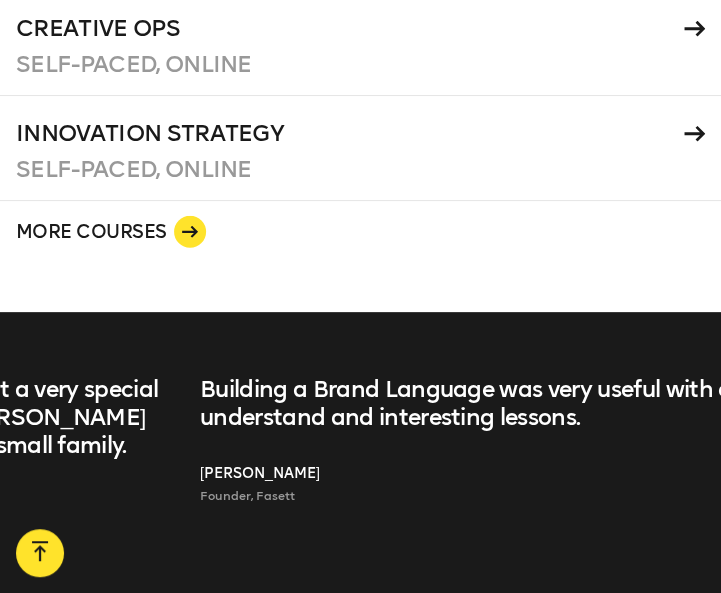 drag, startPoint x: 96, startPoint y: 420, endPoint x: 302, endPoint y: 373, distance: 211.29364 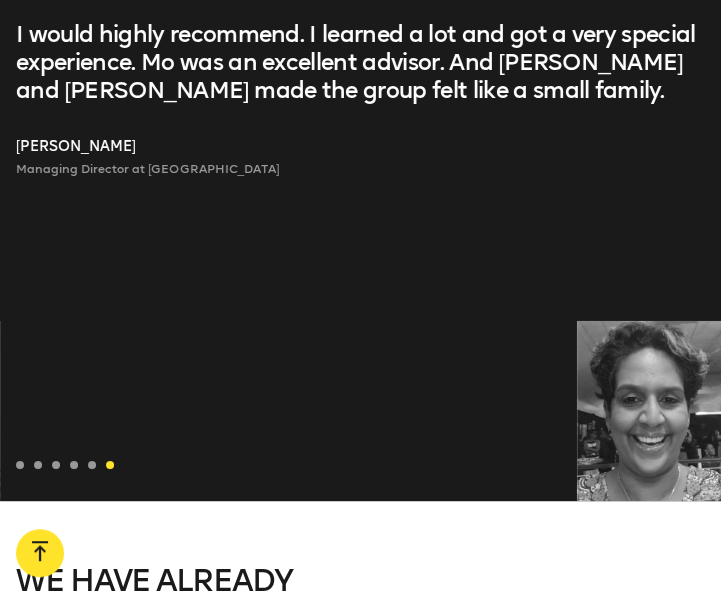 scroll, scrollTop: 3963, scrollLeft: 0, axis: vertical 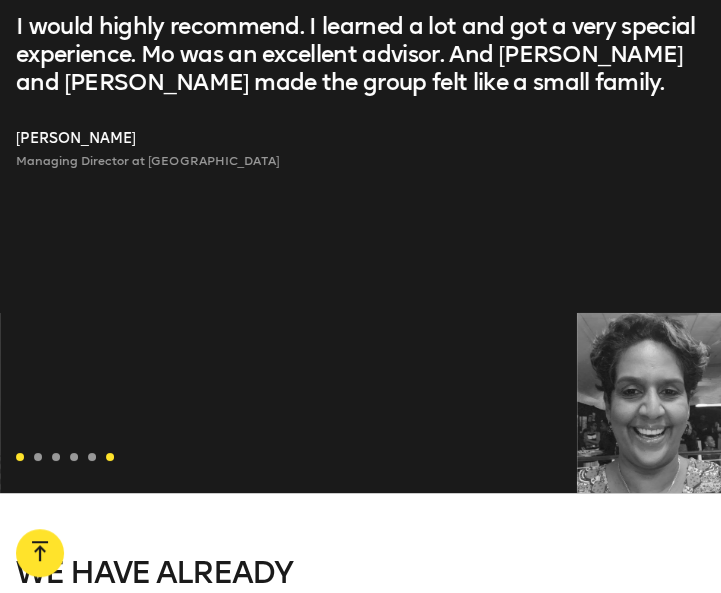 click at bounding box center [20, 457] 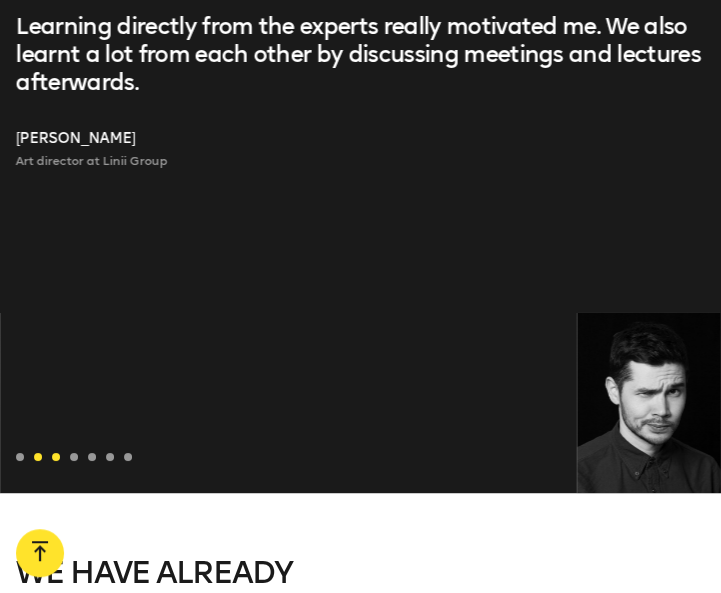 click at bounding box center [56, 457] 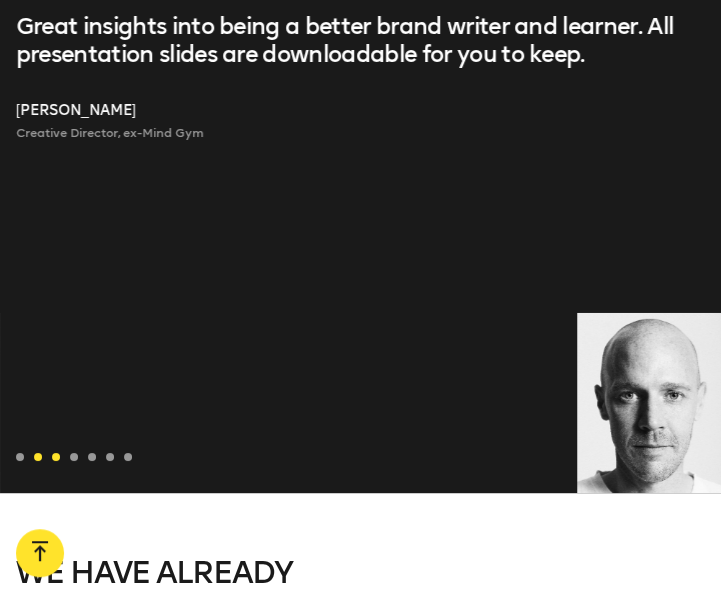 click at bounding box center (38, 457) 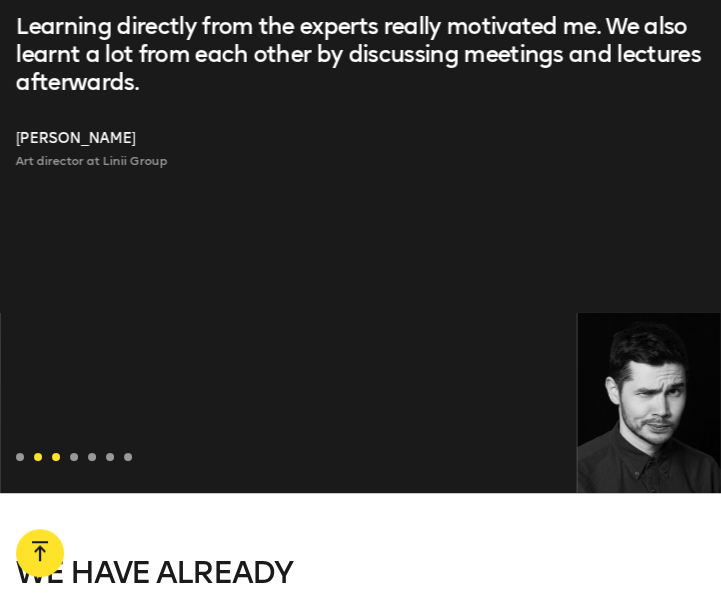 click at bounding box center [56, 457] 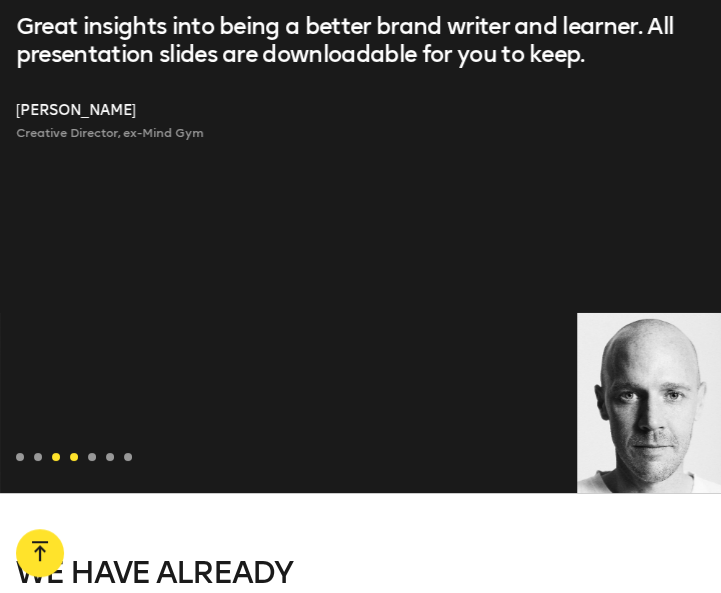 click at bounding box center (74, 457) 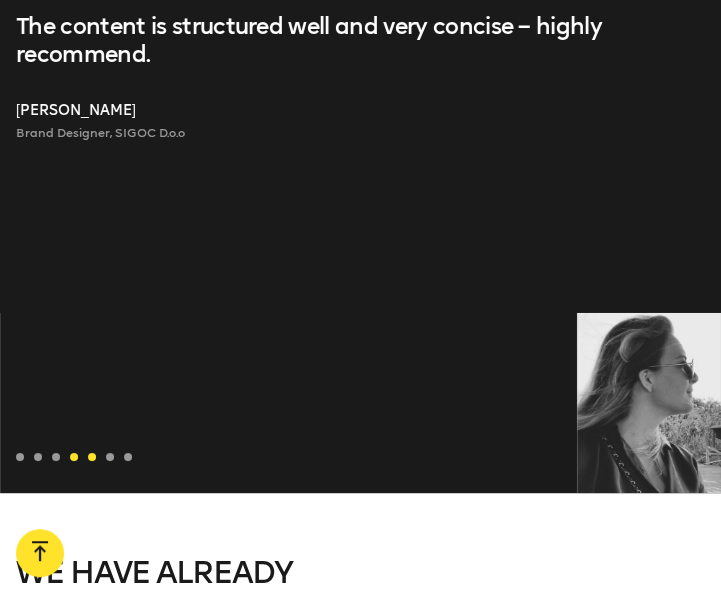 click at bounding box center [92, 457] 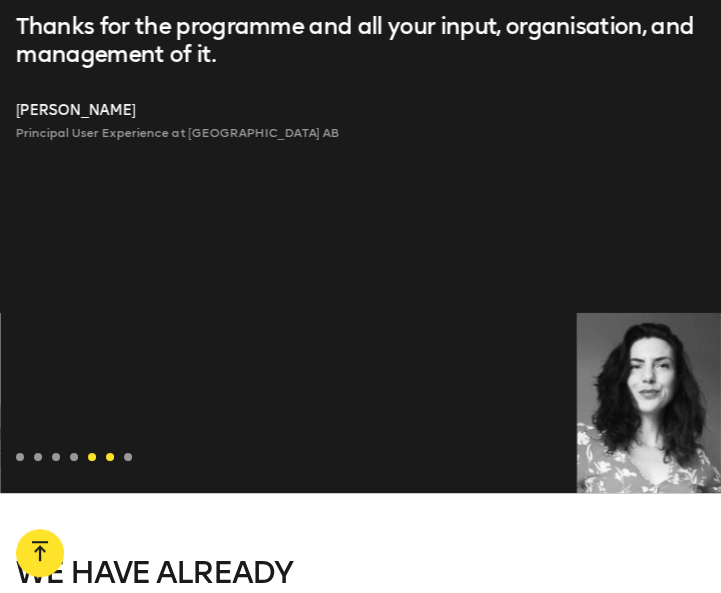 click at bounding box center [110, 457] 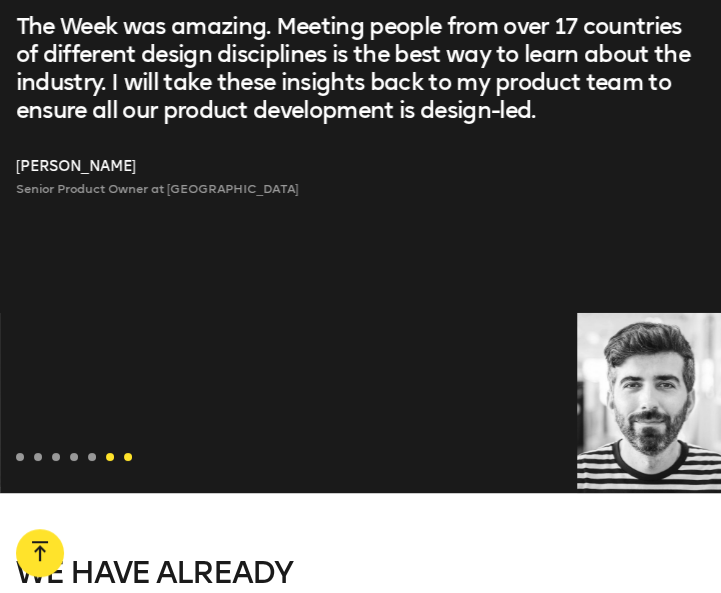 click at bounding box center (128, 457) 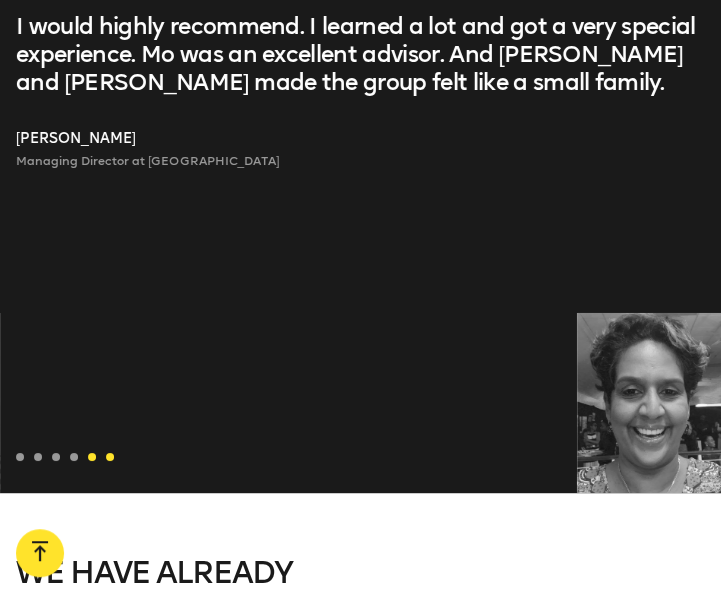 click at bounding box center [92, 457] 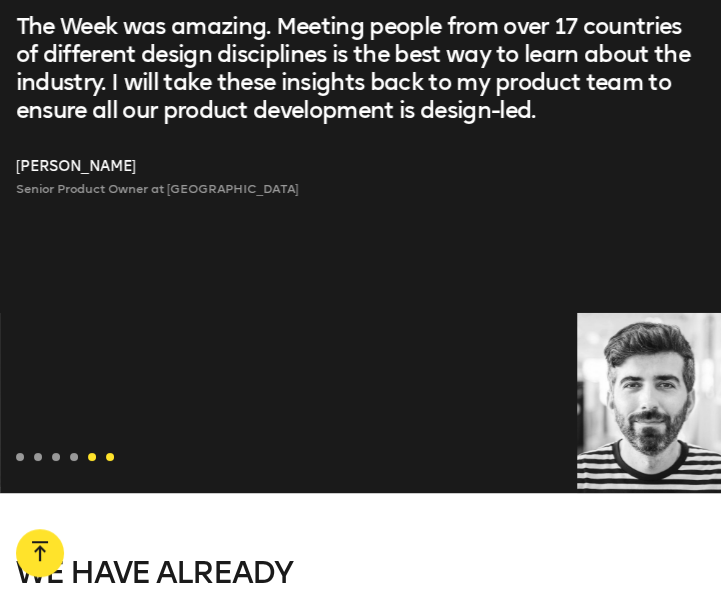 click at bounding box center [110, 457] 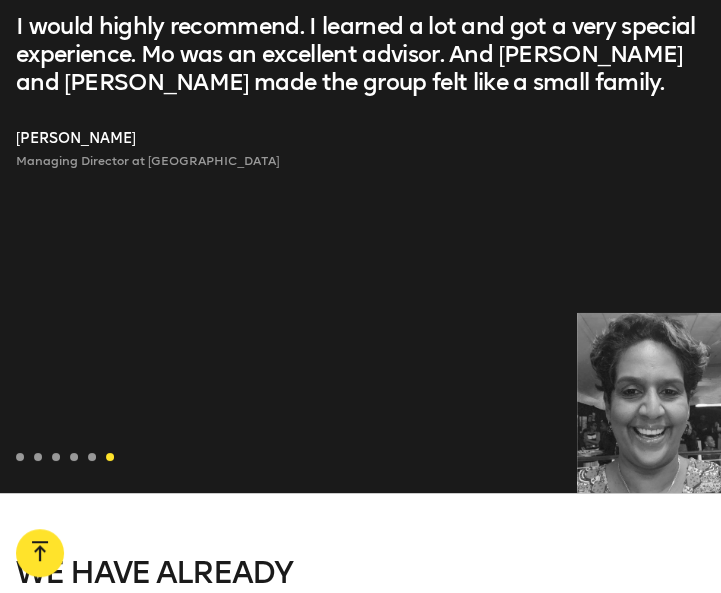 click on "[PERSON_NAME]" at bounding box center (360, 139) 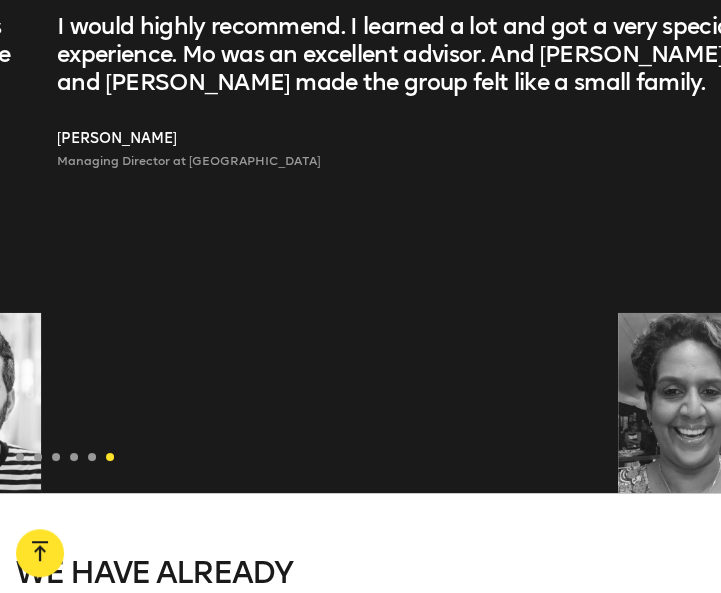 drag, startPoint x: 73, startPoint y: 97, endPoint x: 114, endPoint y: 86, distance: 42.44997 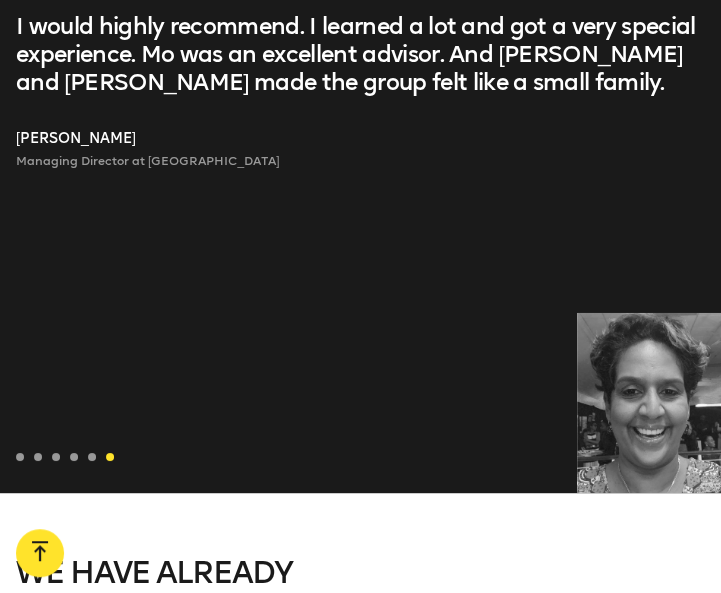 click on "[PERSON_NAME]" at bounding box center [360, 139] 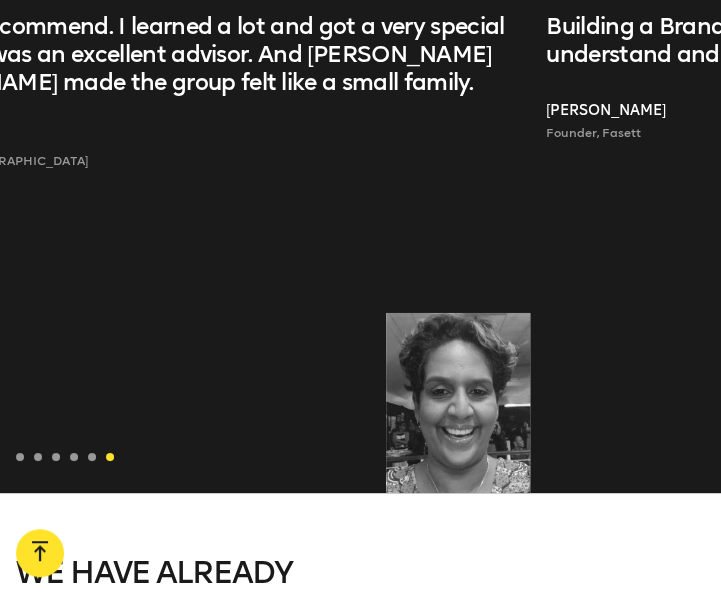 drag, startPoint x: 114, startPoint y: 86, endPoint x: -95, endPoint y: 109, distance: 210.26175 